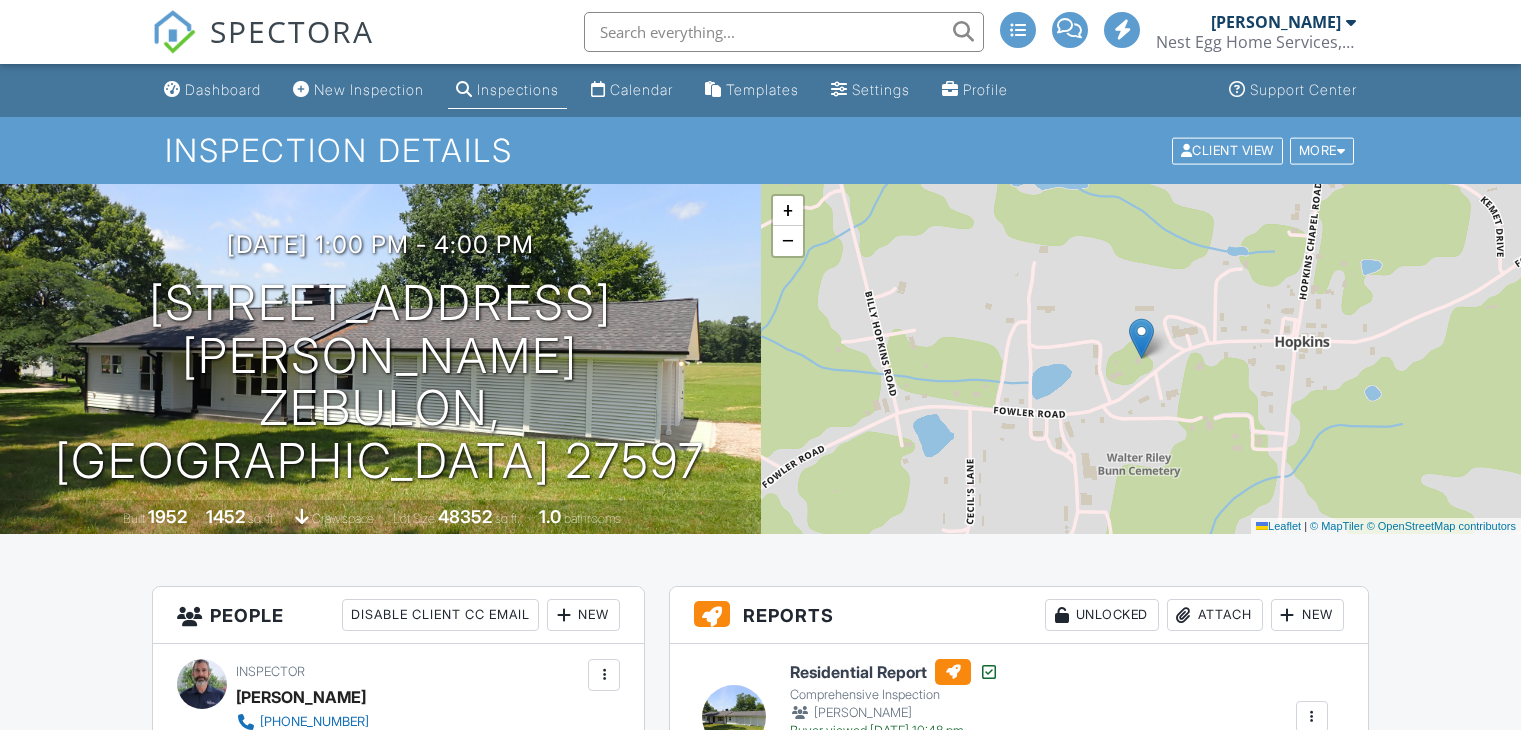 click on "[PERSON_NAME]" at bounding box center (301, 825) 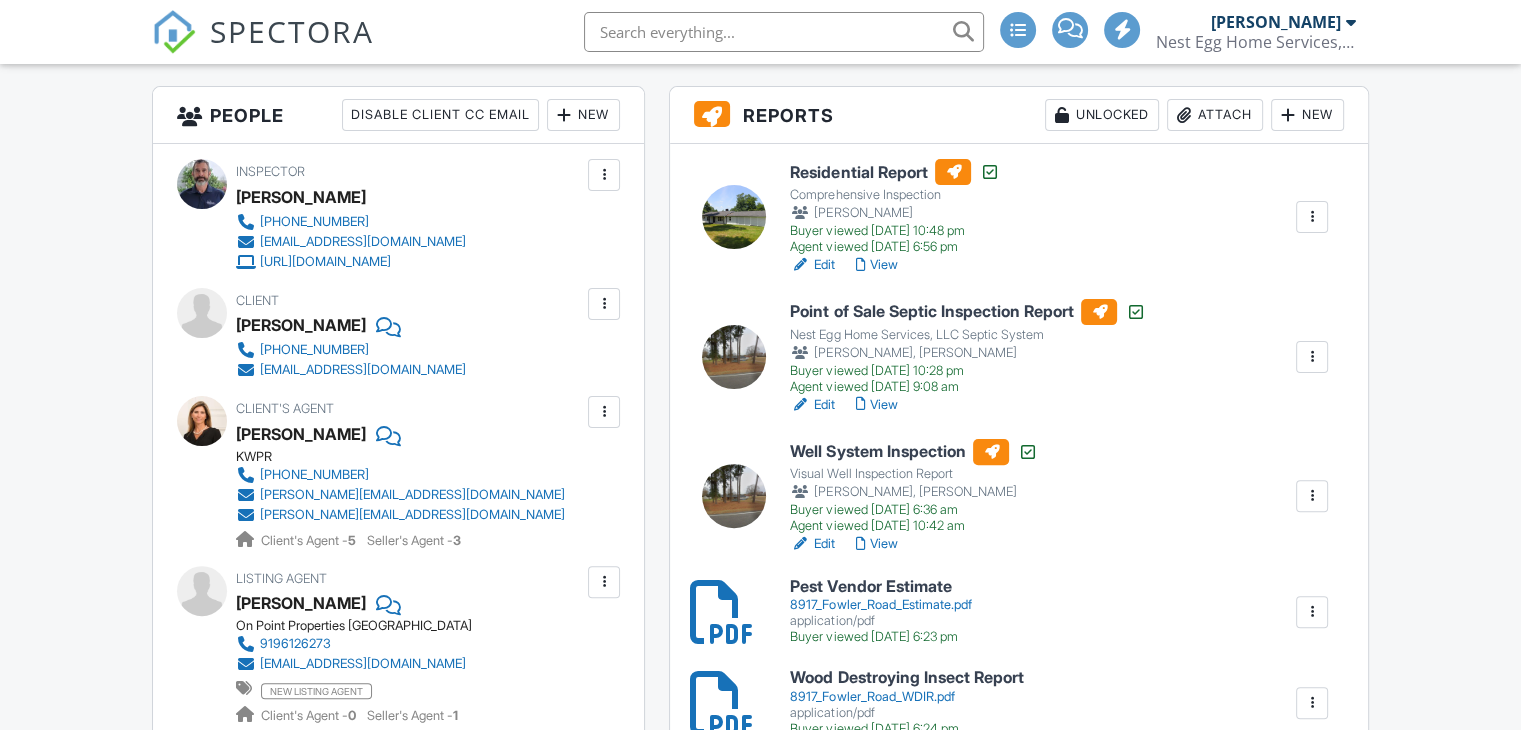 scroll, scrollTop: 500, scrollLeft: 0, axis: vertical 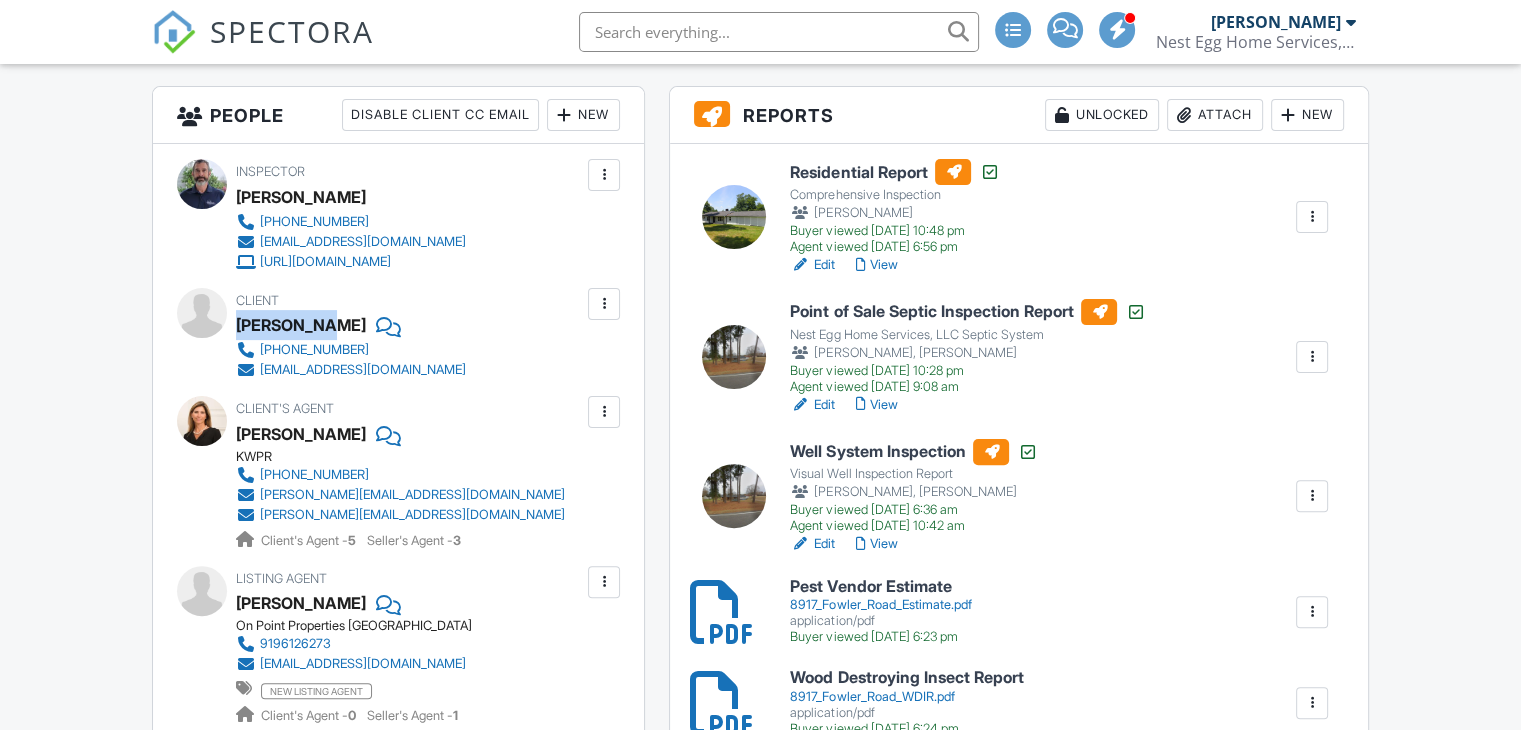 drag, startPoint x: 247, startPoint y: 324, endPoint x: 308, endPoint y: 327, distance: 61.073727 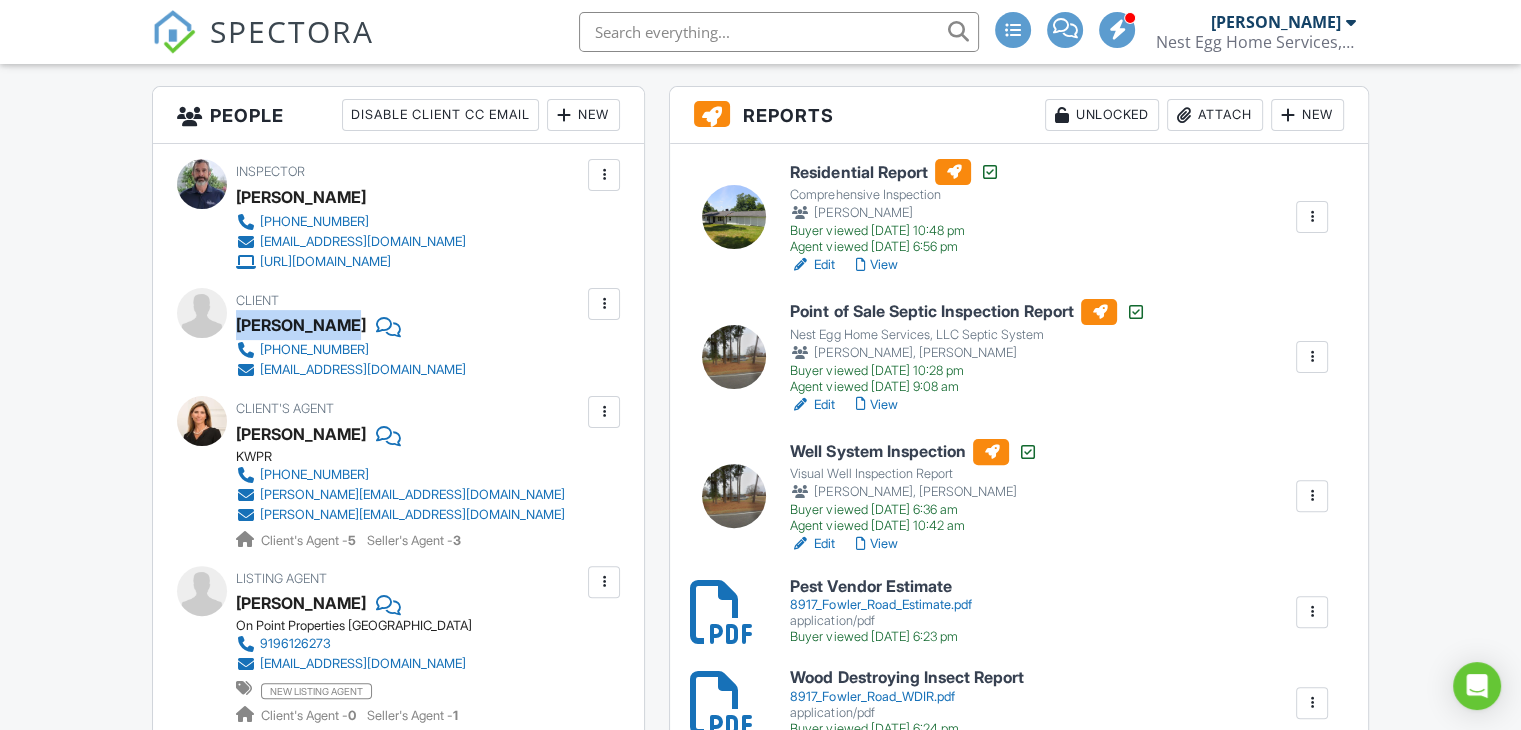 copy on "[PERSON_NAME]" 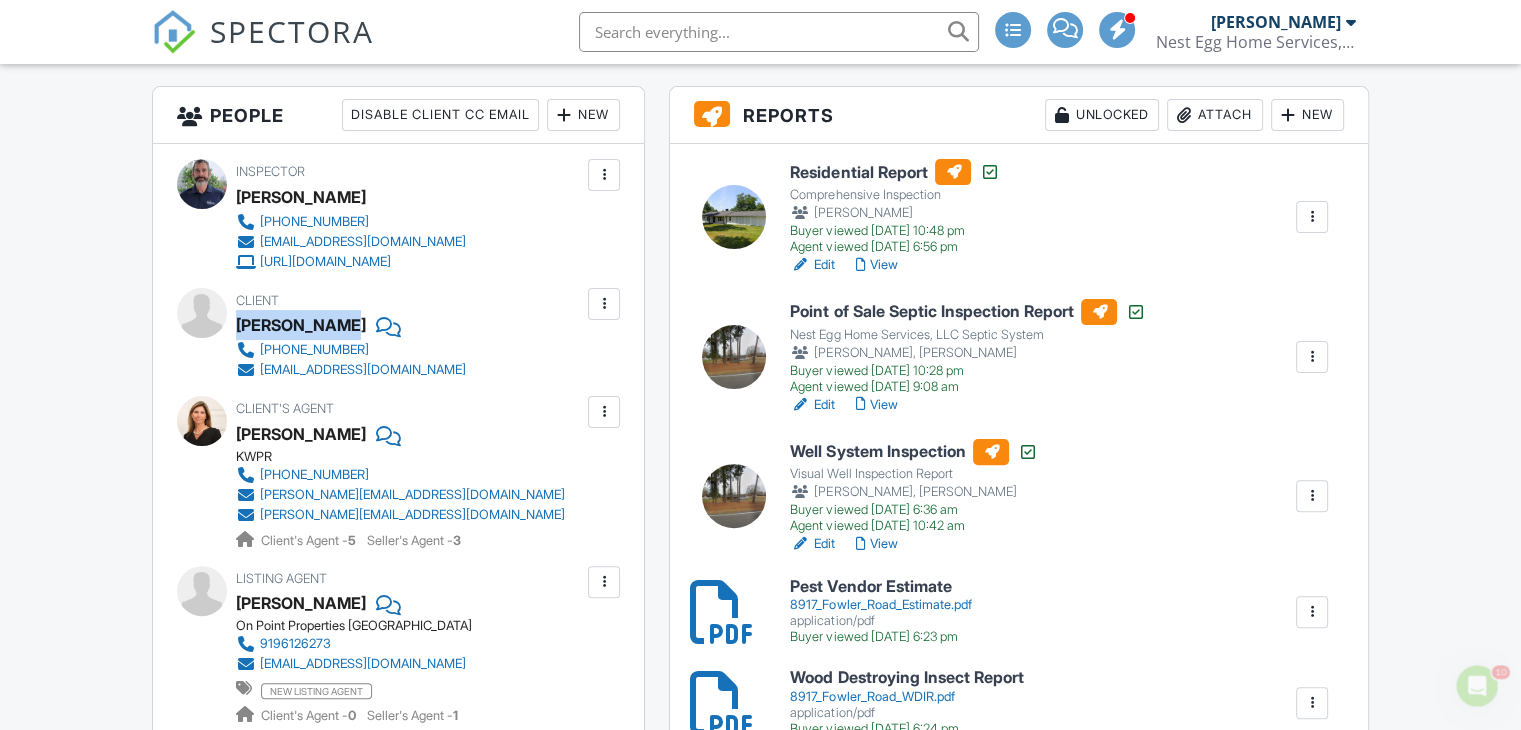 scroll, scrollTop: 0, scrollLeft: 0, axis: both 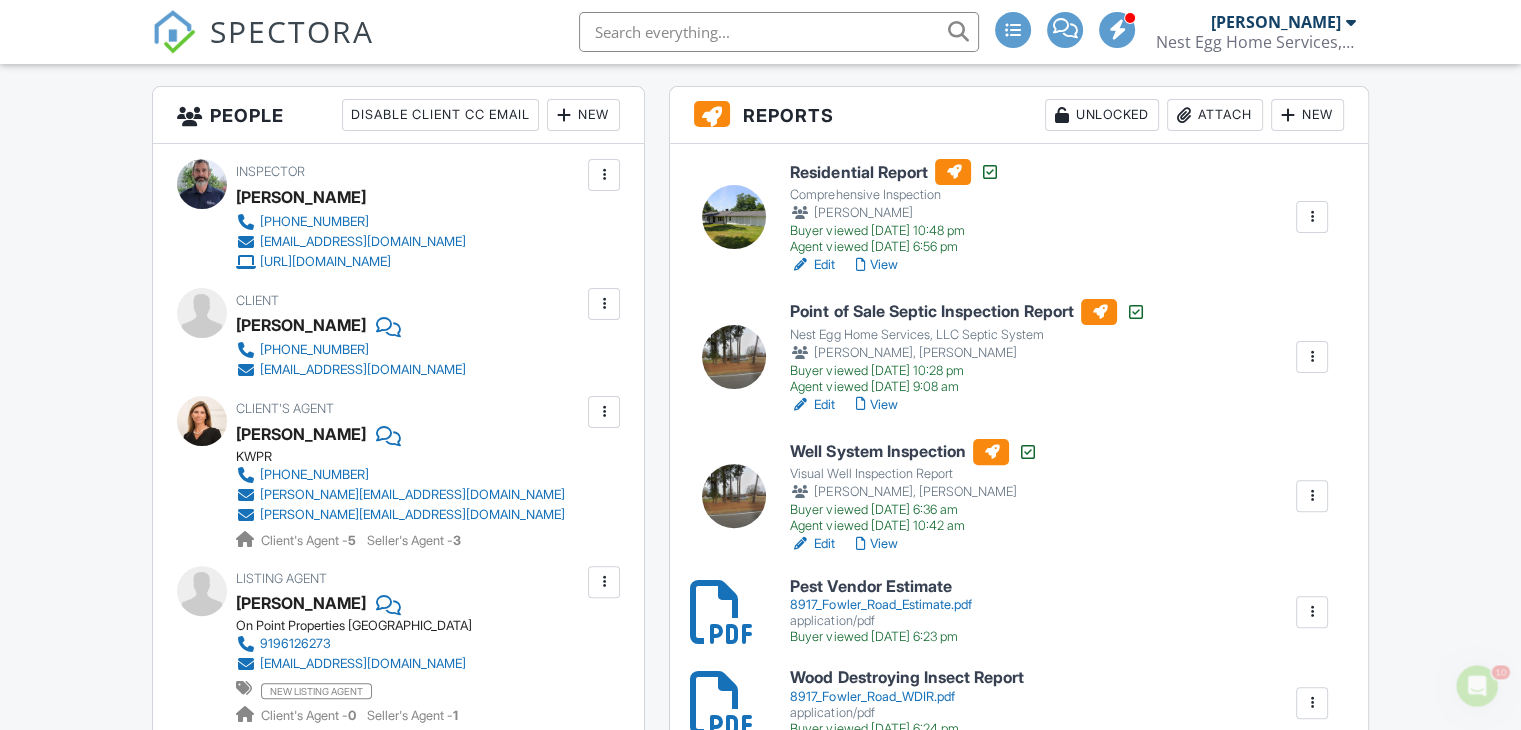 click on "Dashboard
New Inspection
Inspections
Calendar
Templates
Settings
Profile
Support Center
Inspection Details
Client View
More
Property Details
Reschedule
Reorder / Copy
Share
Cancel
Delete
Print Order
Convert to V9
View Change Log
07/07/2025  1:00 pm
- 4:00 pm
8917 Fowler Rd
Zebulon, NC 27597
Built
1952
1452
sq. ft.
crawlspace
Lot Size
48352
sq.ft.
1.0
bathrooms
+ −  Leaflet   |   © MapTiler   © OpenStreetMap contributors
All emails and texts are disabled for this inspection!
Turn on emails and texts
Reports
Unlocked
Attach
New
Residential Report
Comprehensive Inspection
Michael Bowen
Edit
View" at bounding box center [760, 2373] 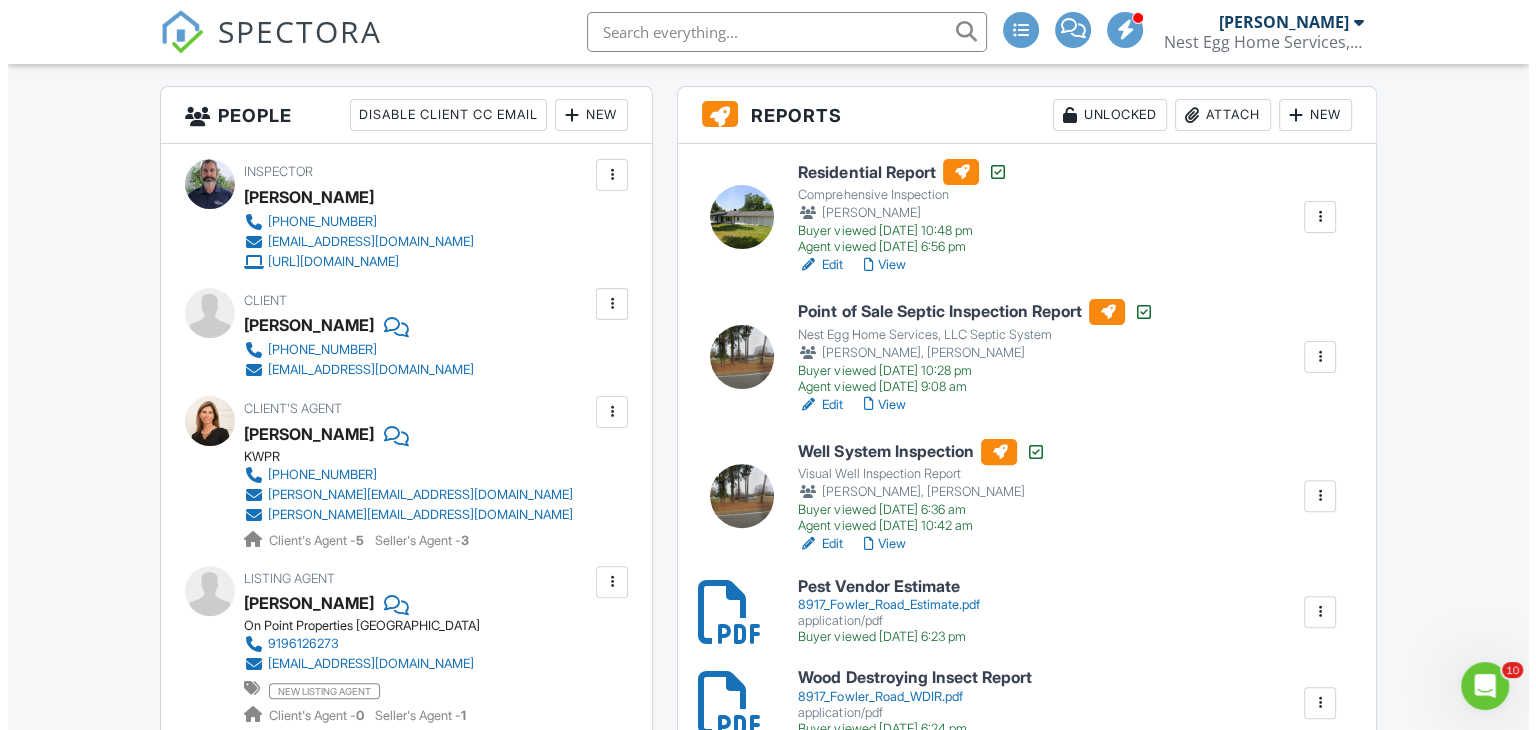 scroll, scrollTop: 400, scrollLeft: 0, axis: vertical 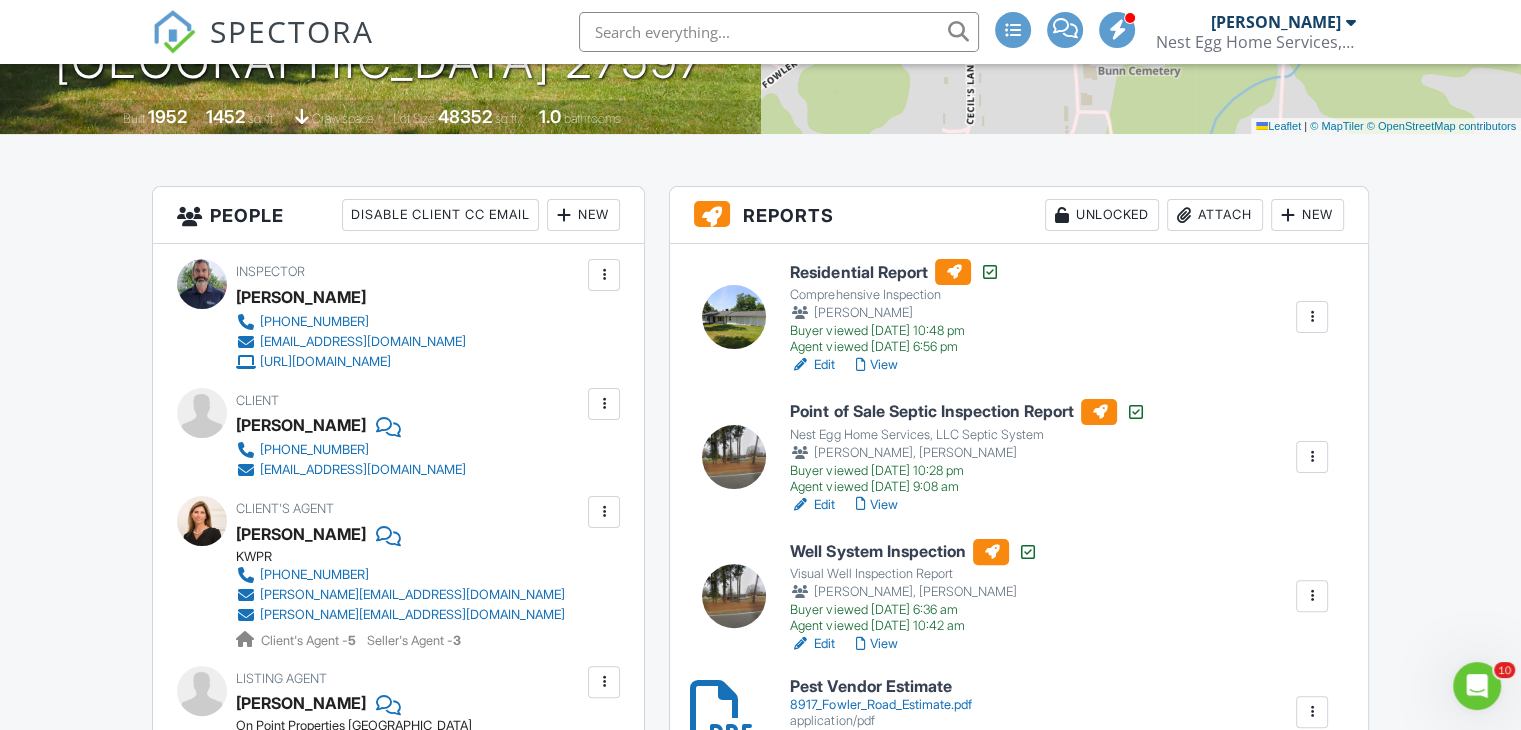 click on "Attach" at bounding box center (1215, 215) 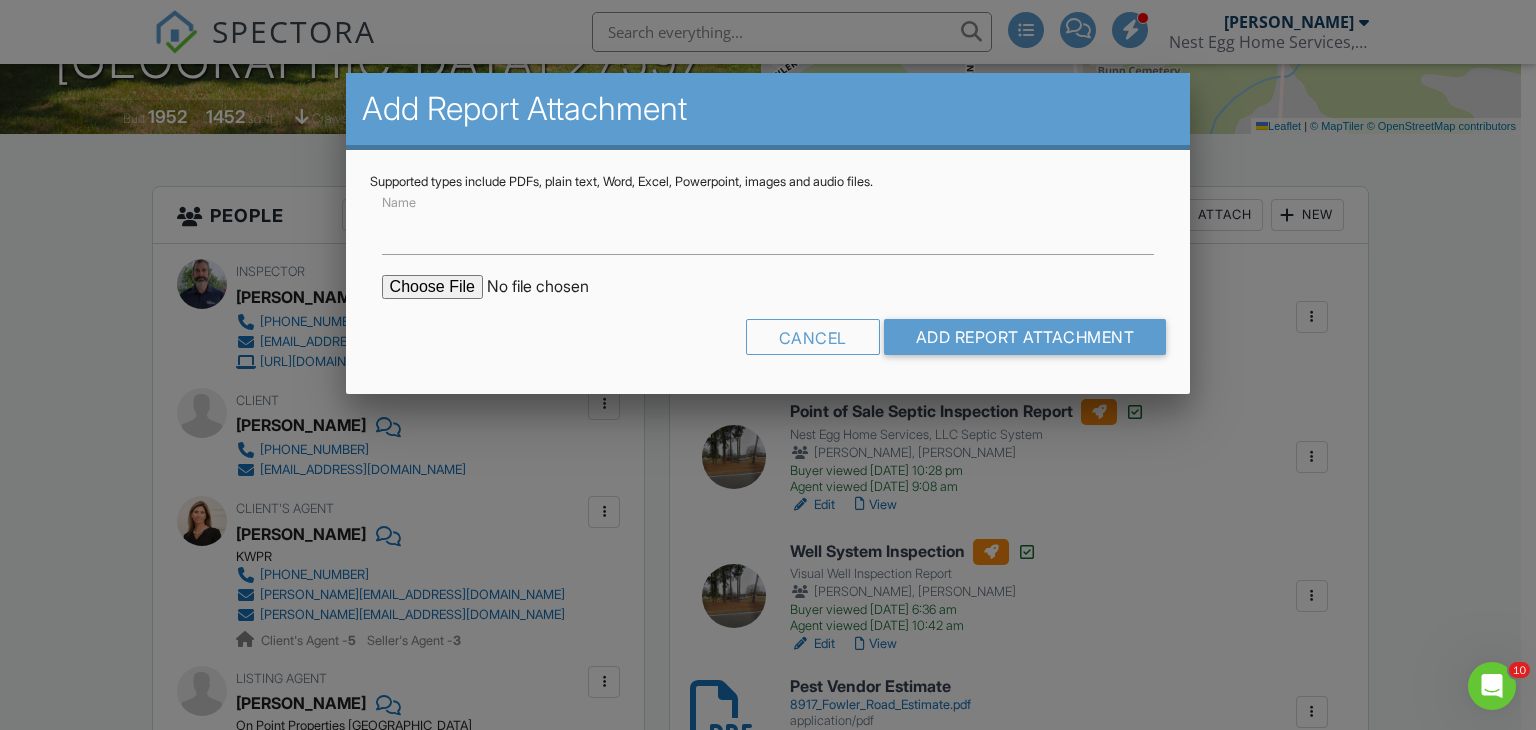 click at bounding box center [552, 287] 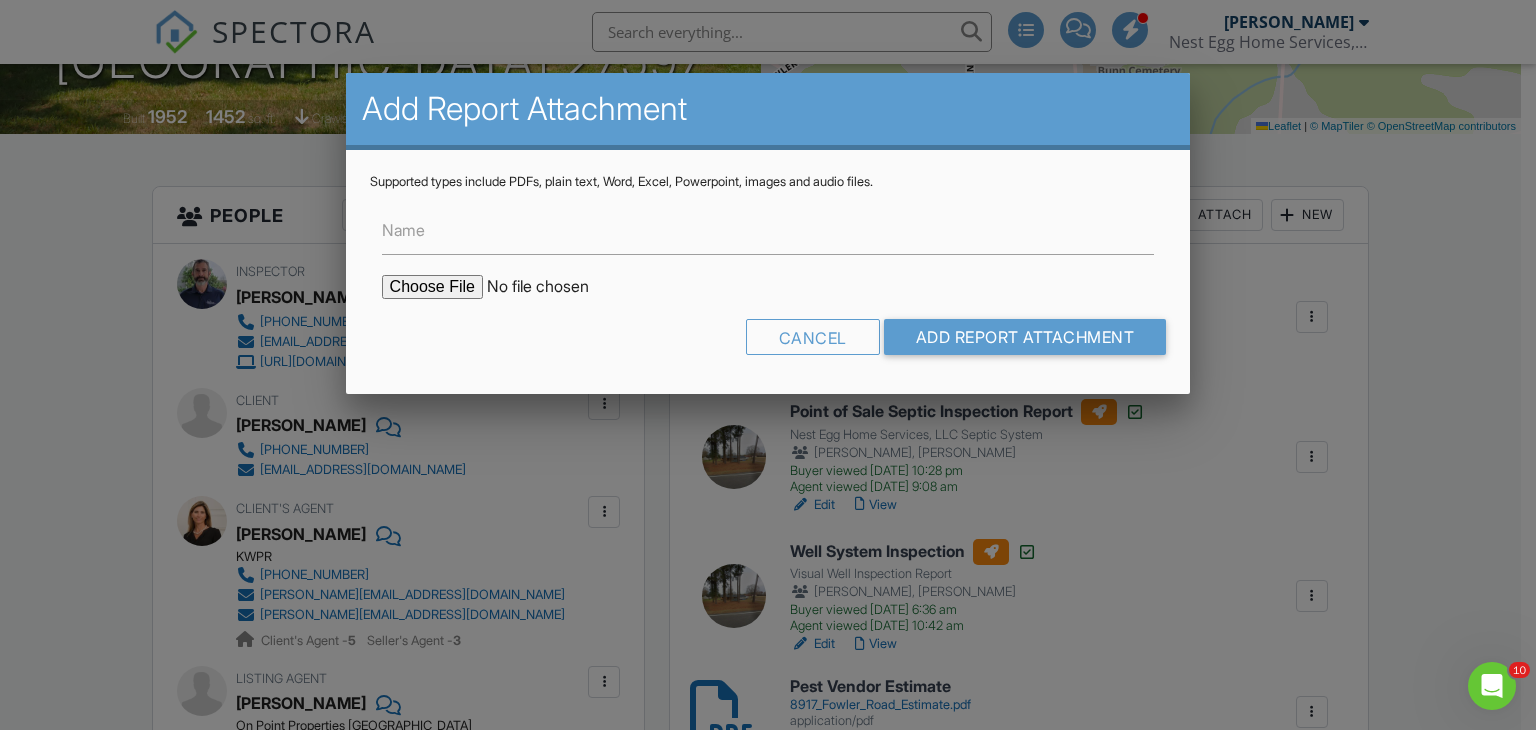 type on "C:\fakepath\8917-Fowler-Road_RadonReport_cb075f8a-d540-49da-a57e-d8776c5a7f85.pdf" 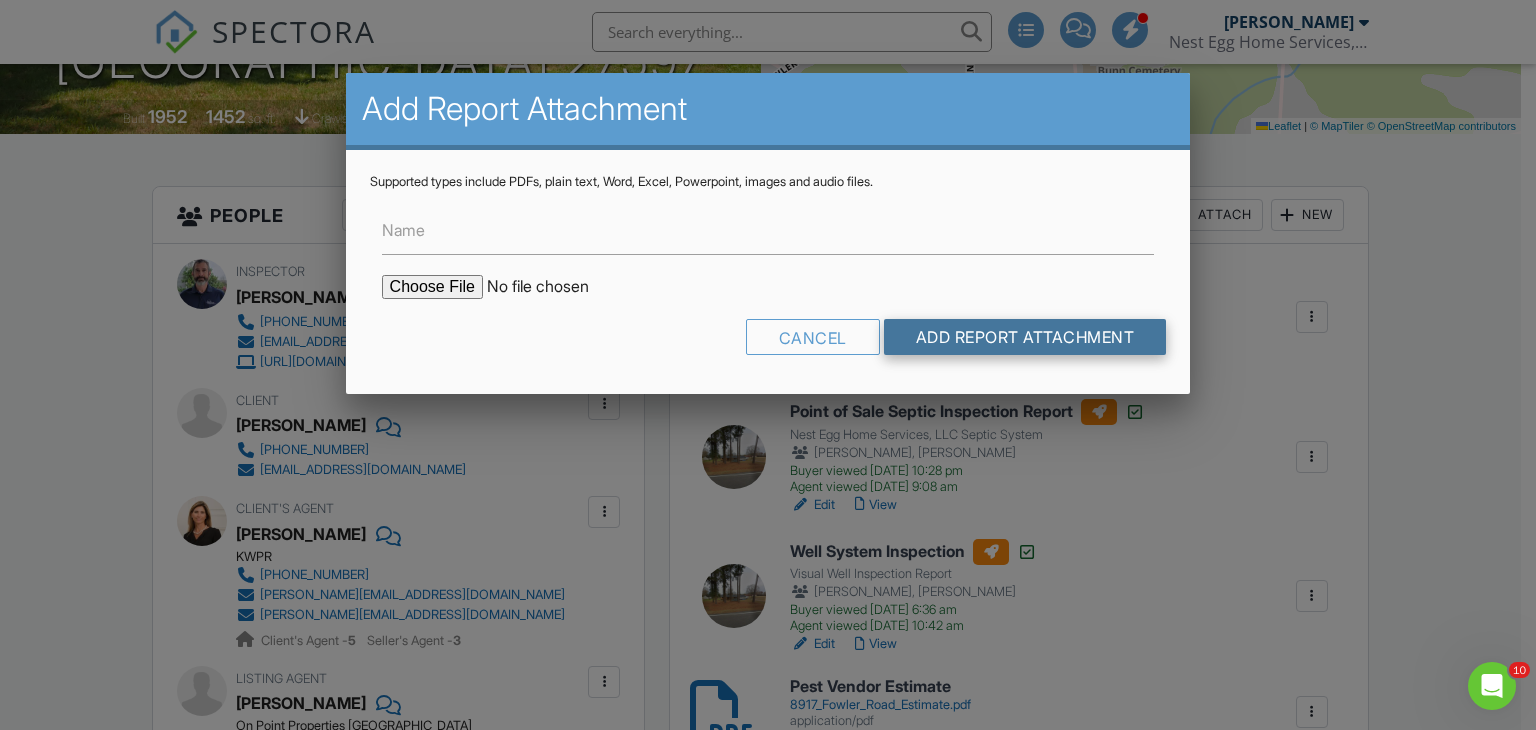 click on "Add Report Attachment" at bounding box center (1025, 337) 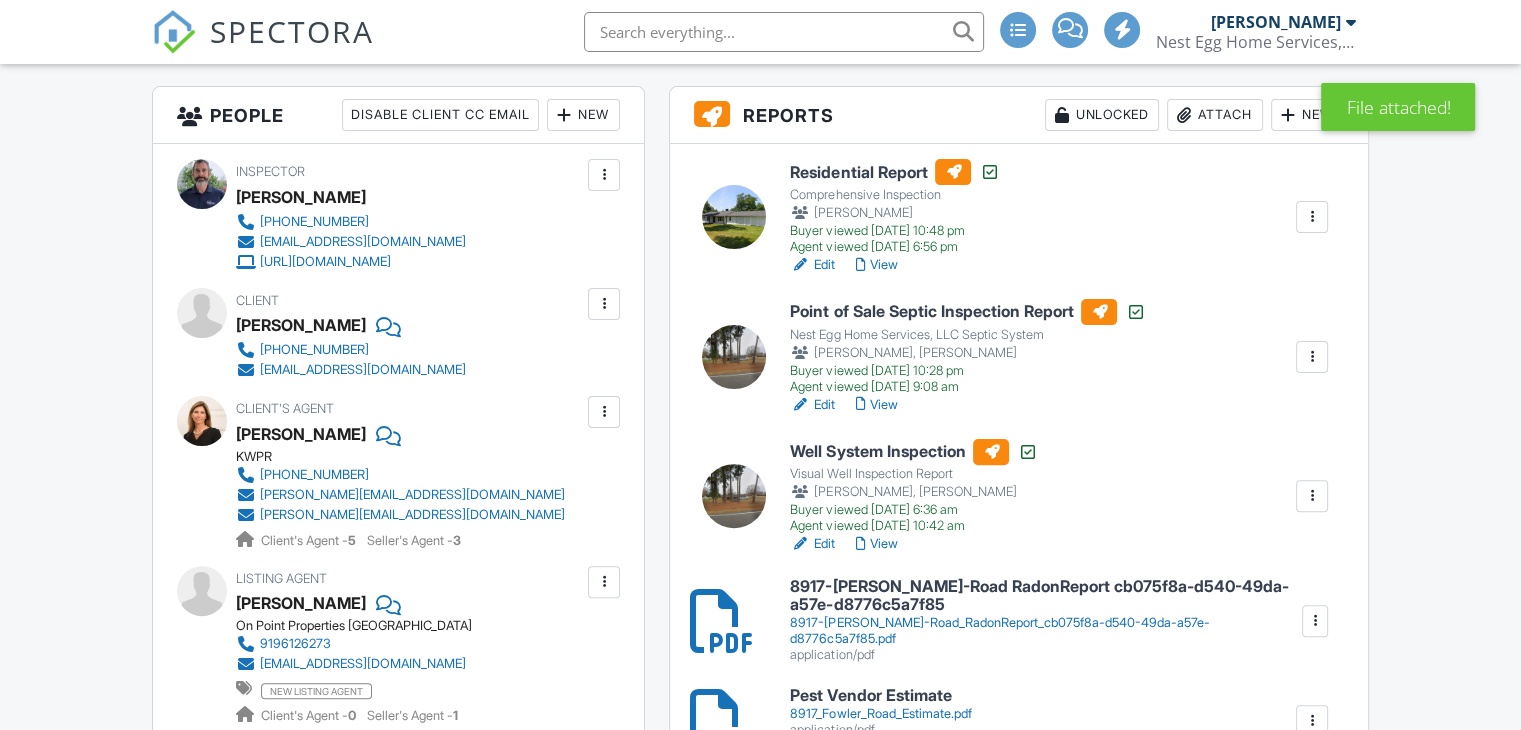 scroll, scrollTop: 100, scrollLeft: 0, axis: vertical 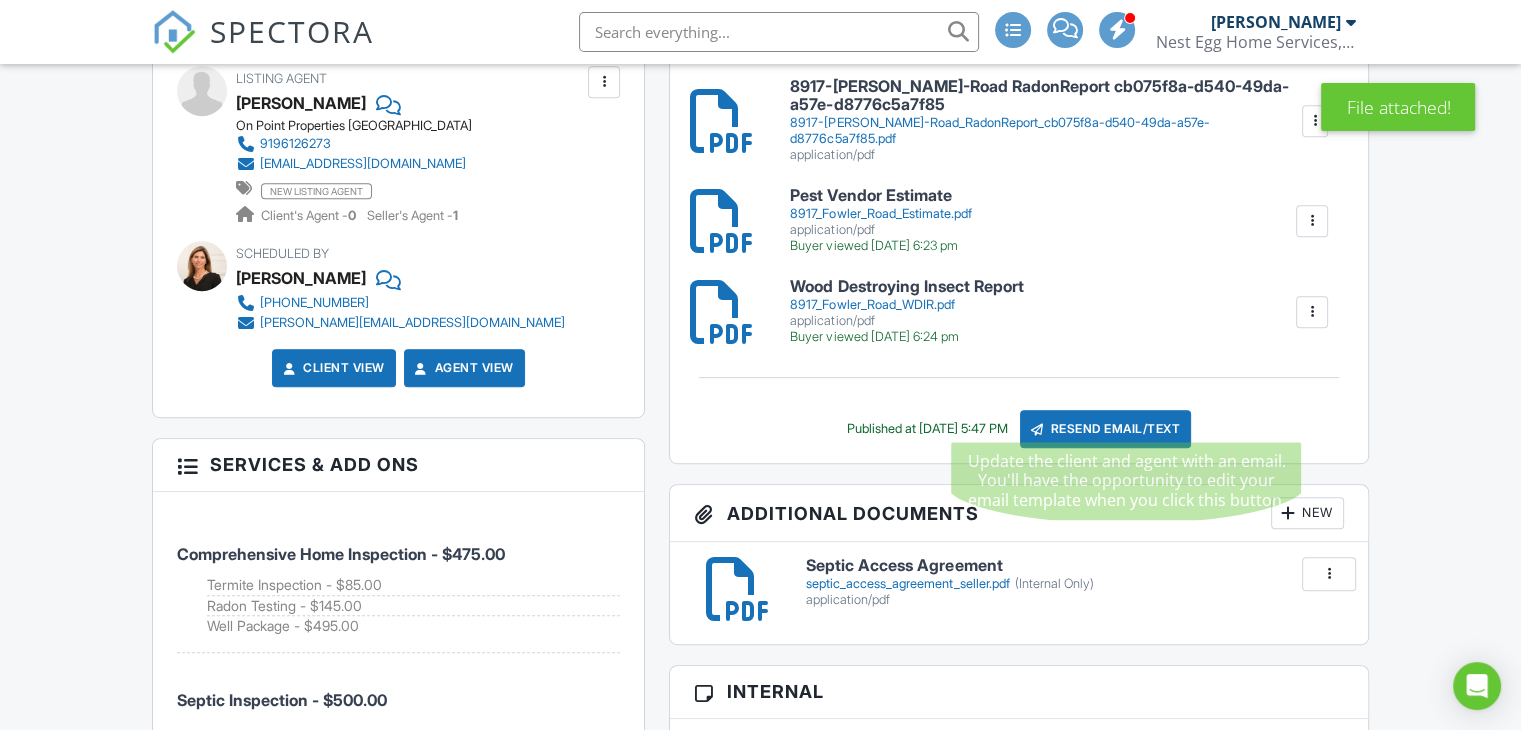 click on "Resend Email/Text" at bounding box center [1106, 429] 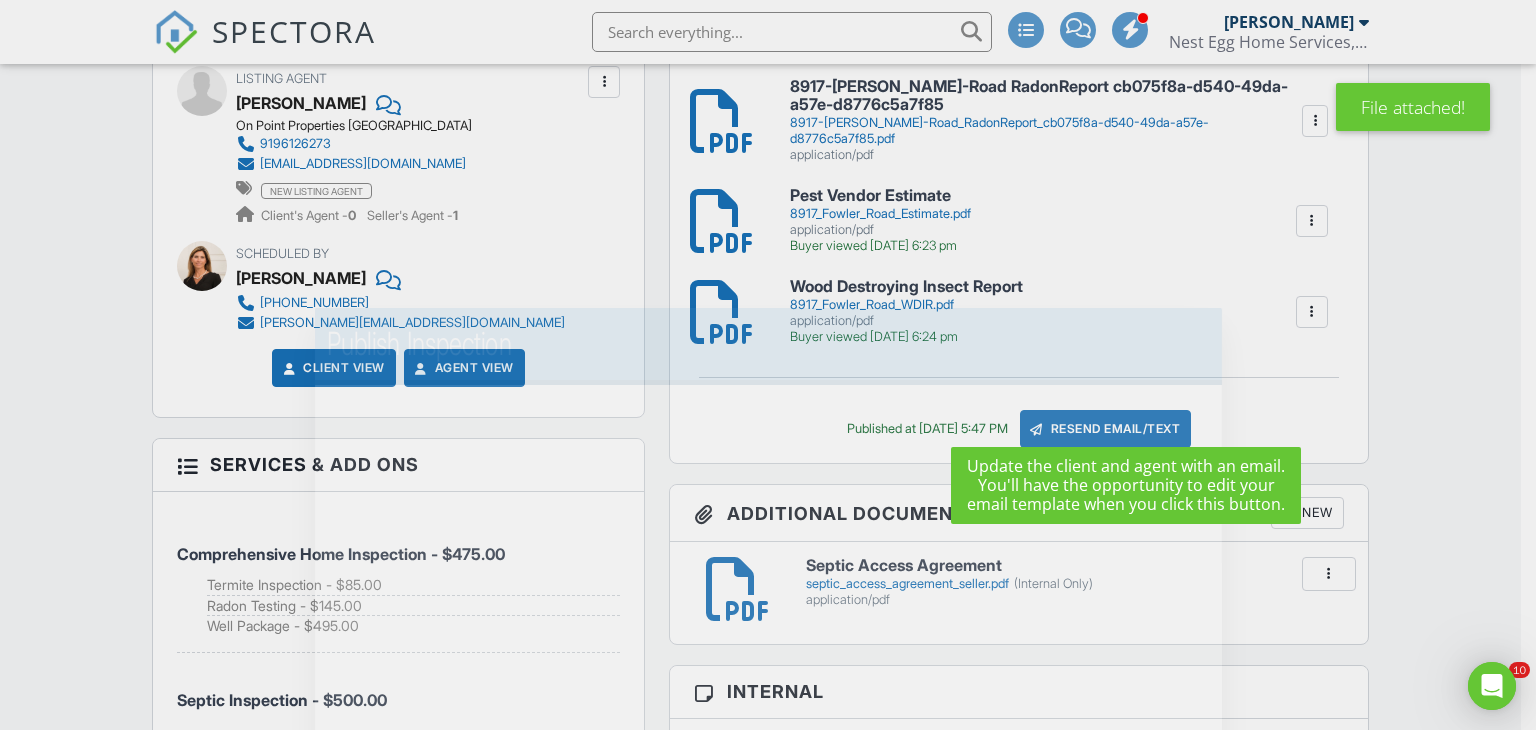 scroll, scrollTop: 0, scrollLeft: 0, axis: both 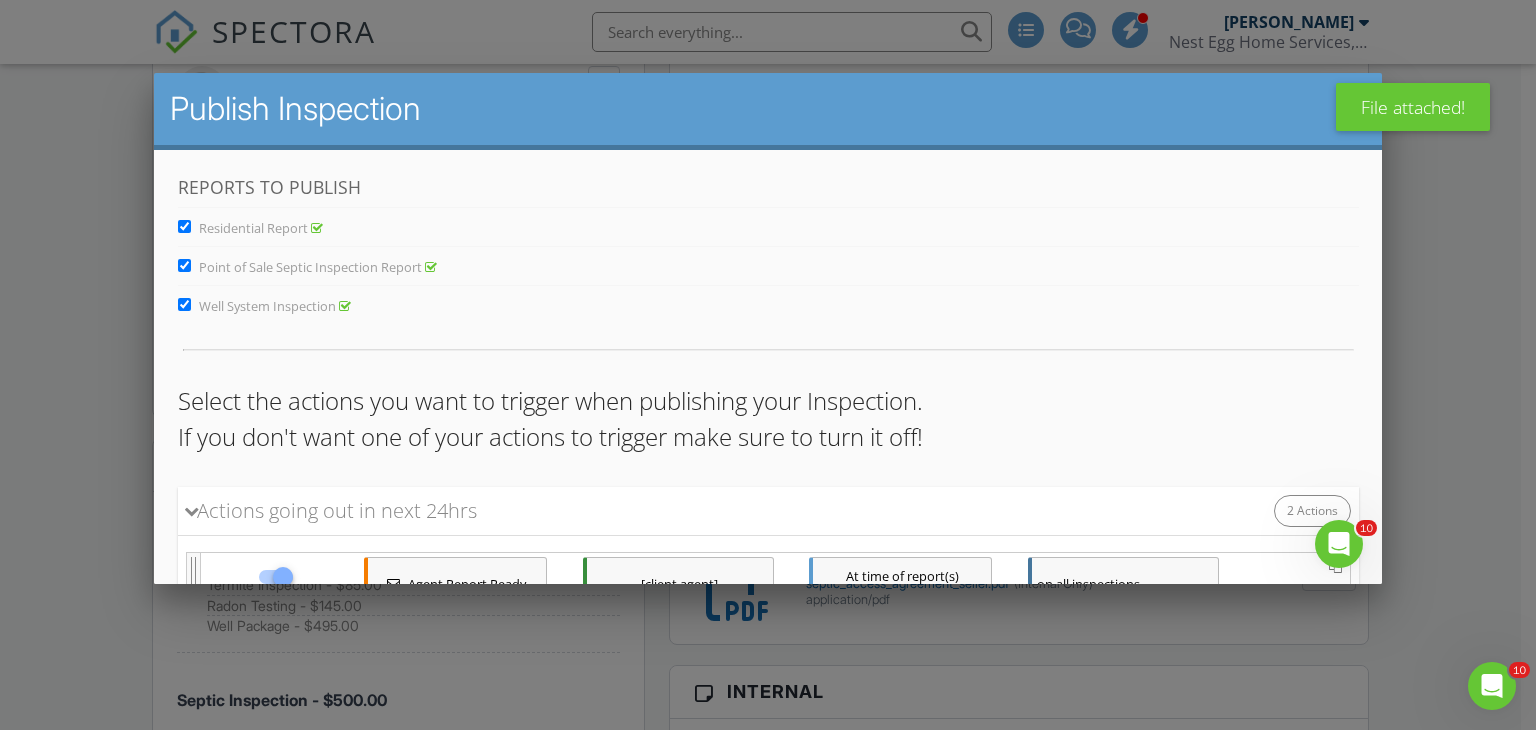 click on "Point of Sale Septic Inspection Report" at bounding box center (183, 265) 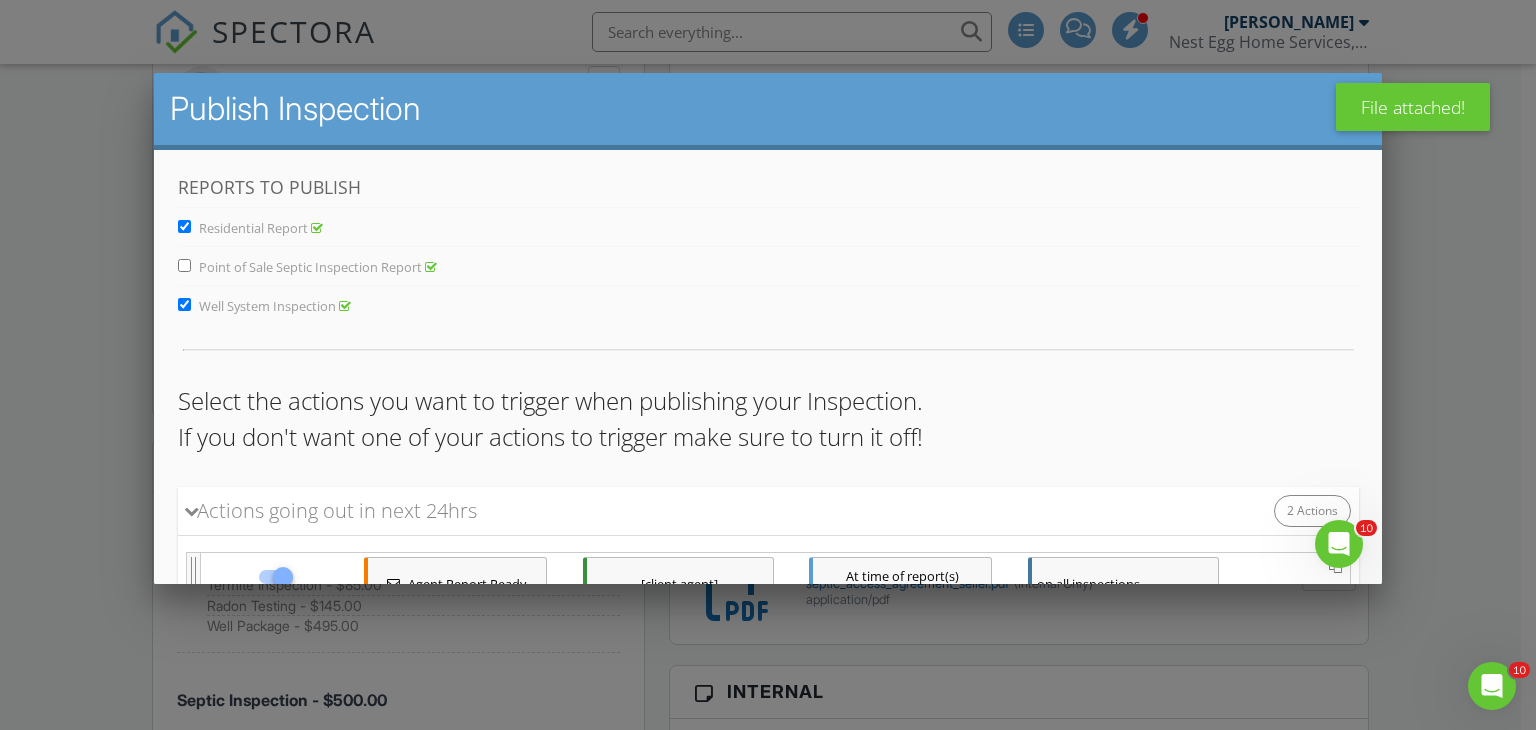 click on "Well System Inspection" at bounding box center [183, 304] 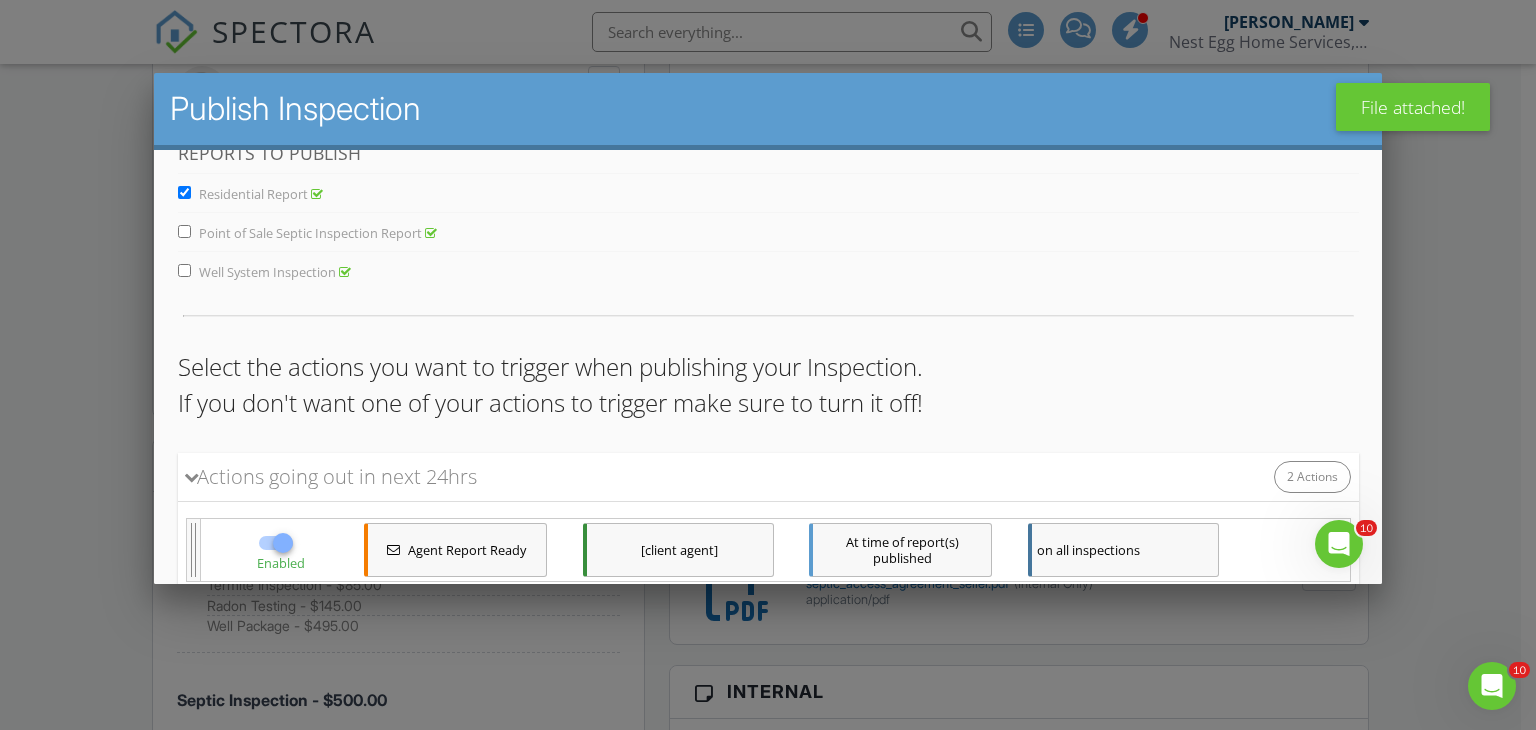 scroll, scrollTop: 231, scrollLeft: 0, axis: vertical 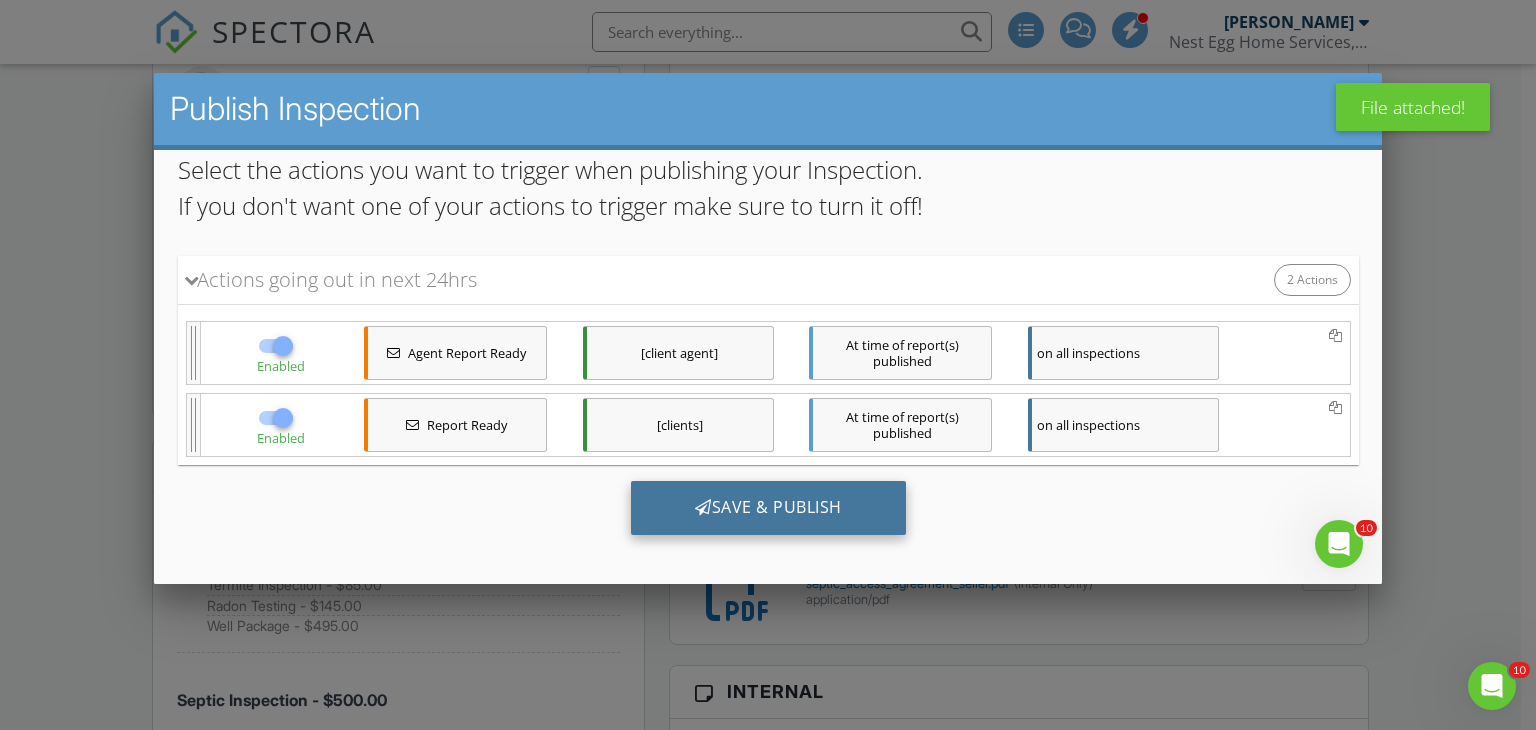 click on "Save & Publish" at bounding box center (767, 508) 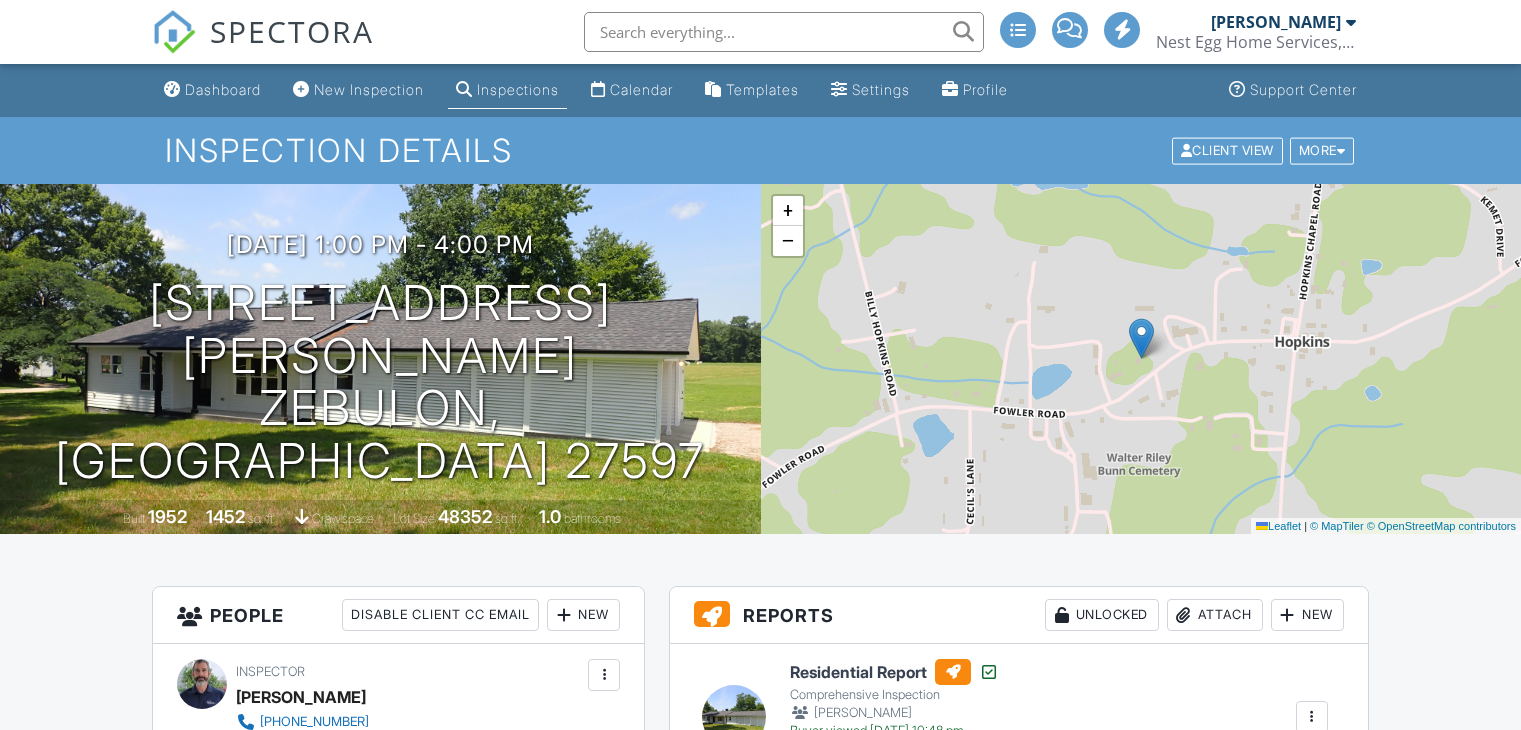 scroll, scrollTop: 0, scrollLeft: 0, axis: both 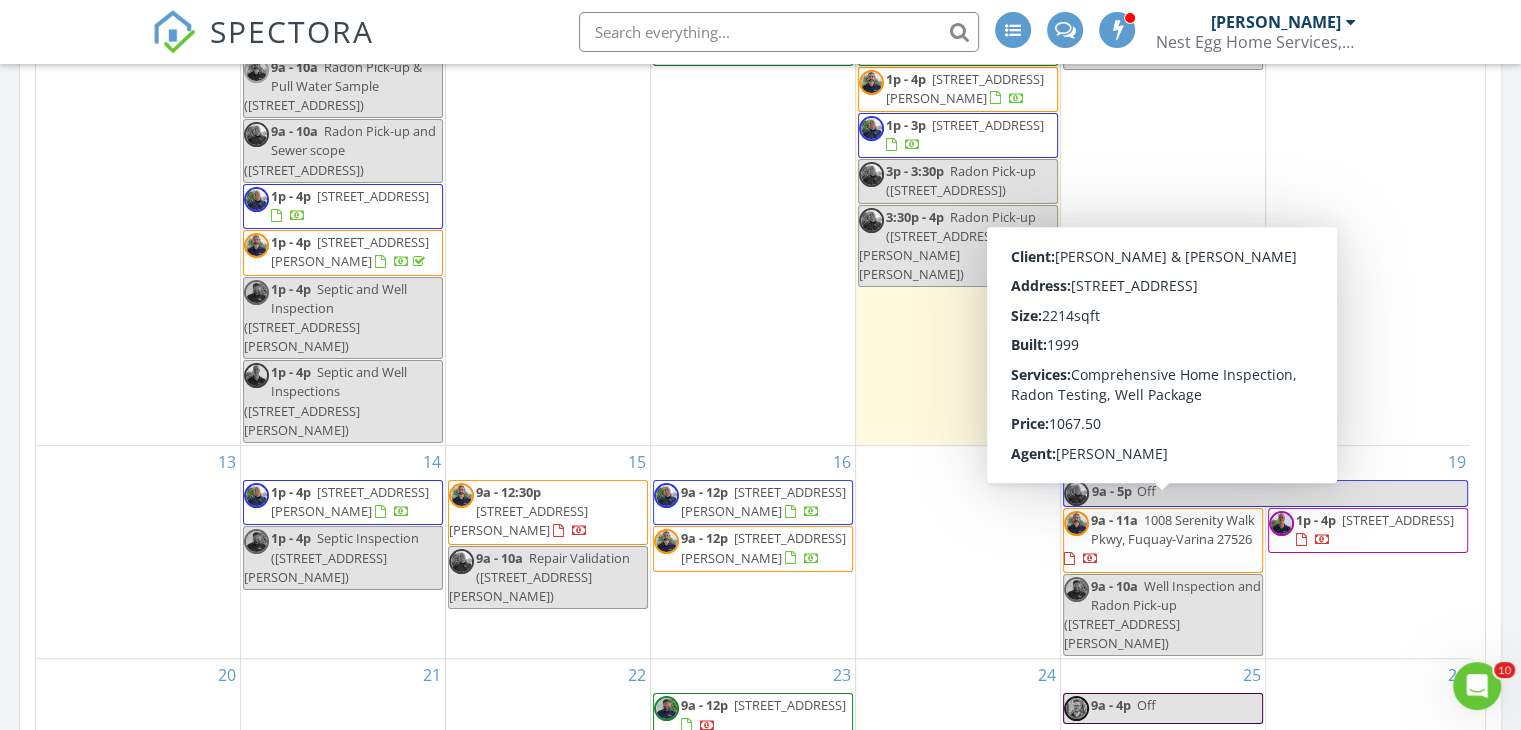 click on "17" at bounding box center (958, 552) 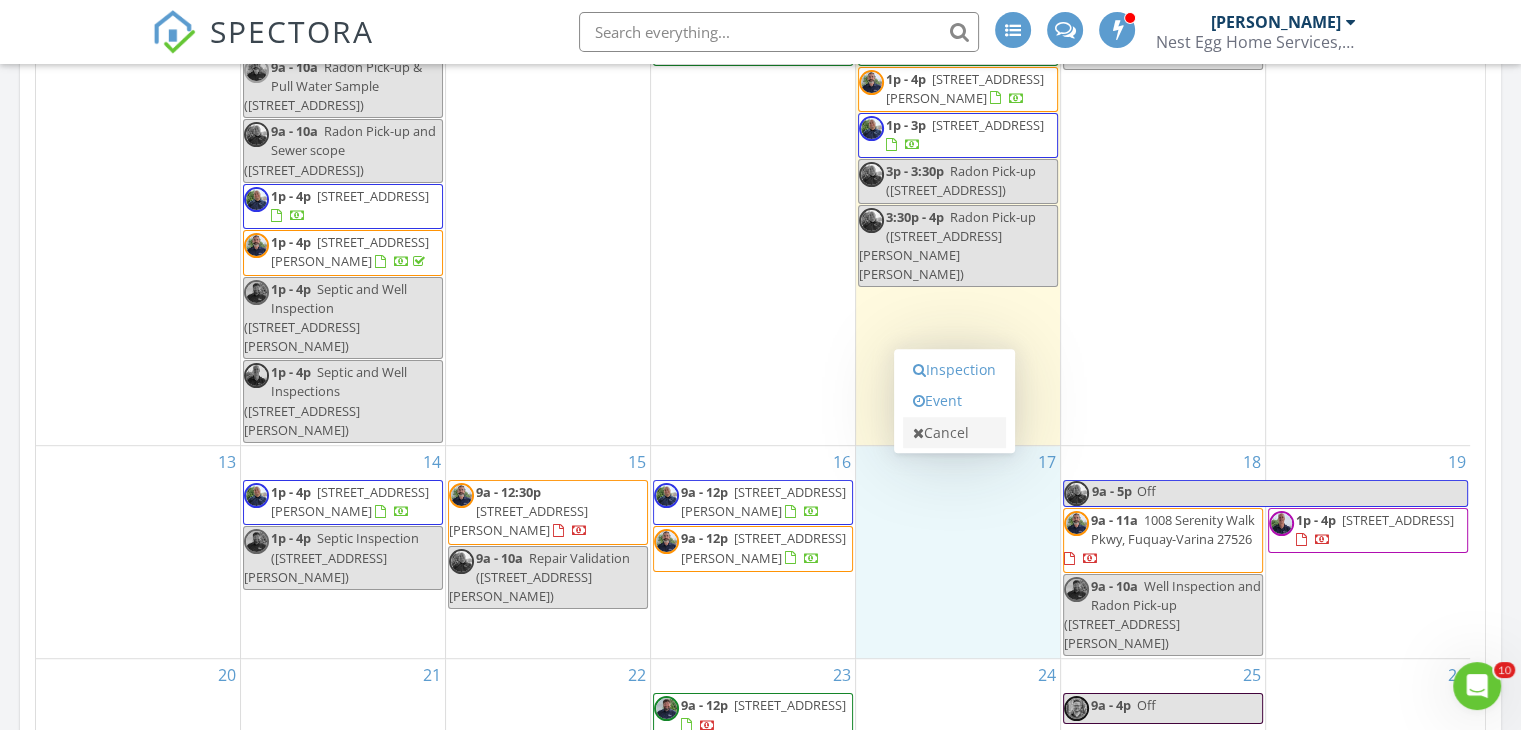 click on "Cancel" at bounding box center [954, 433] 